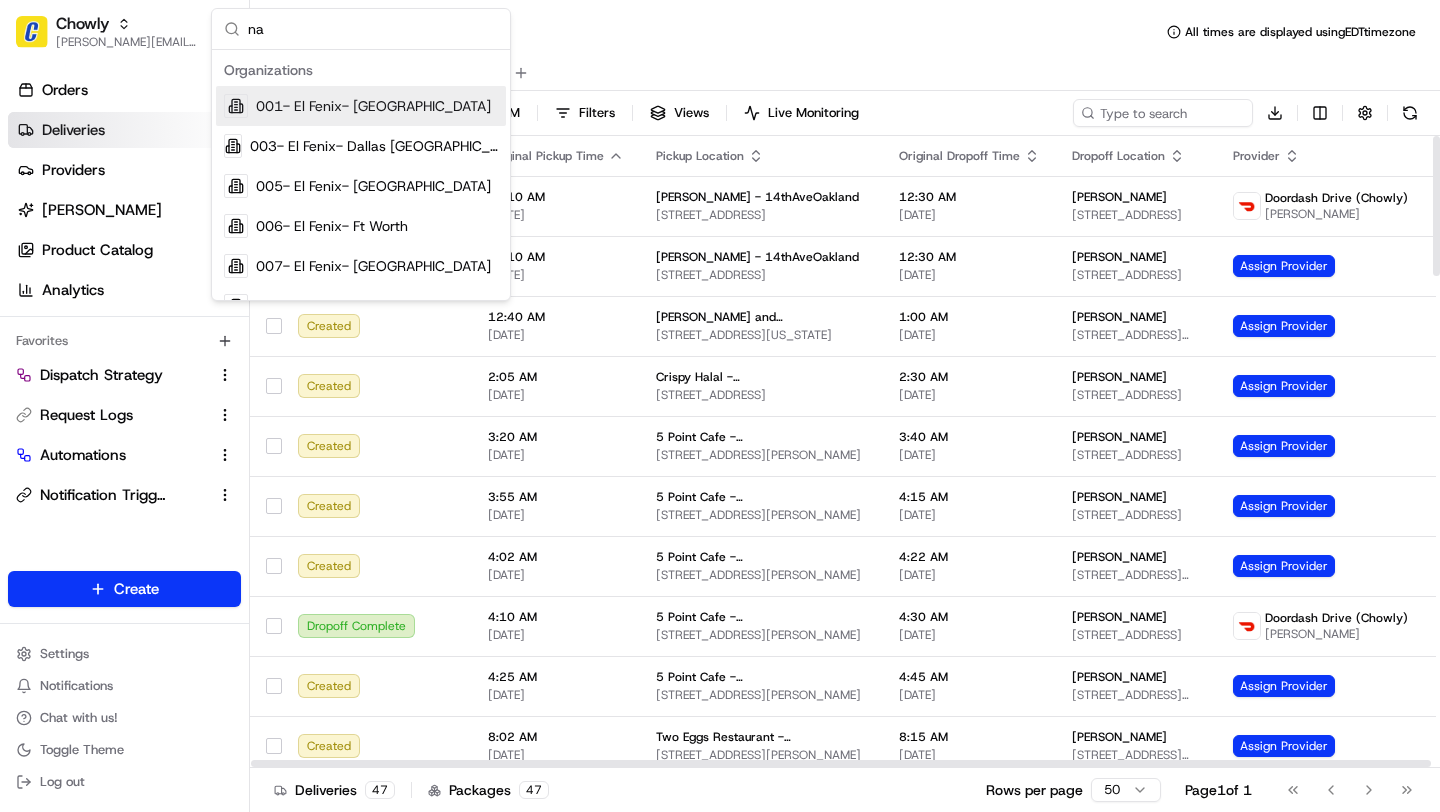 scroll, scrollTop: 0, scrollLeft: 0, axis: both 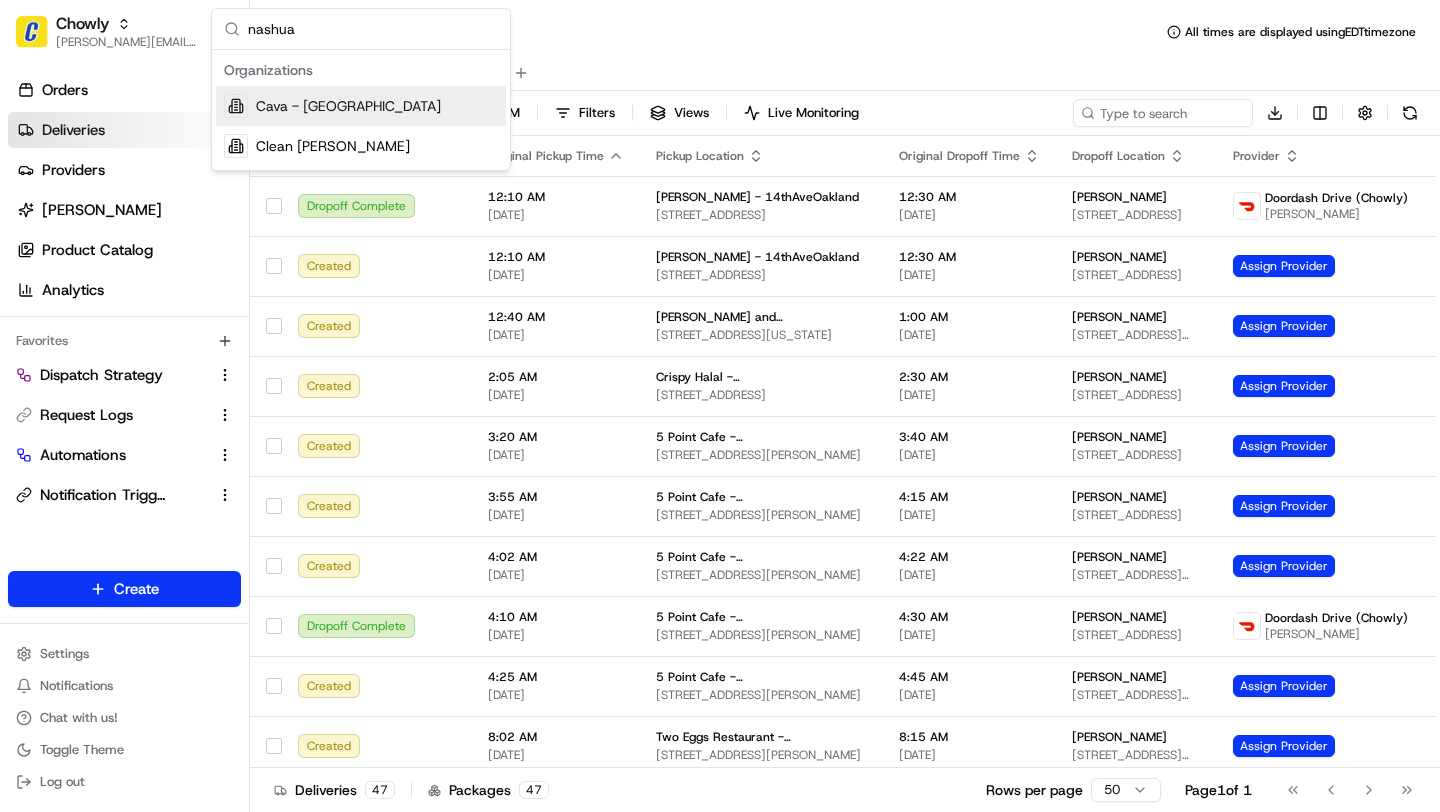type on "nashua" 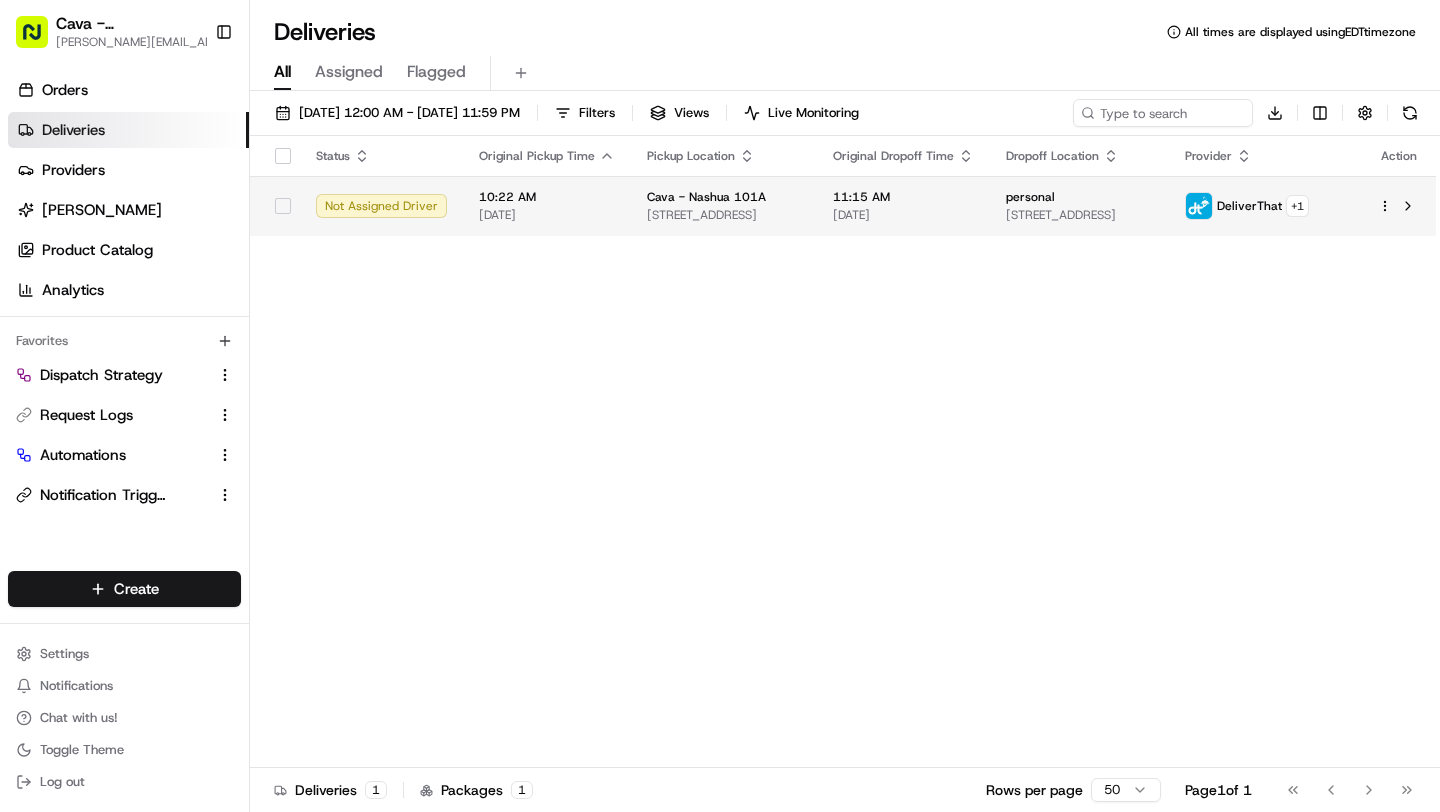 click on "11:15 AM" at bounding box center (903, 197) 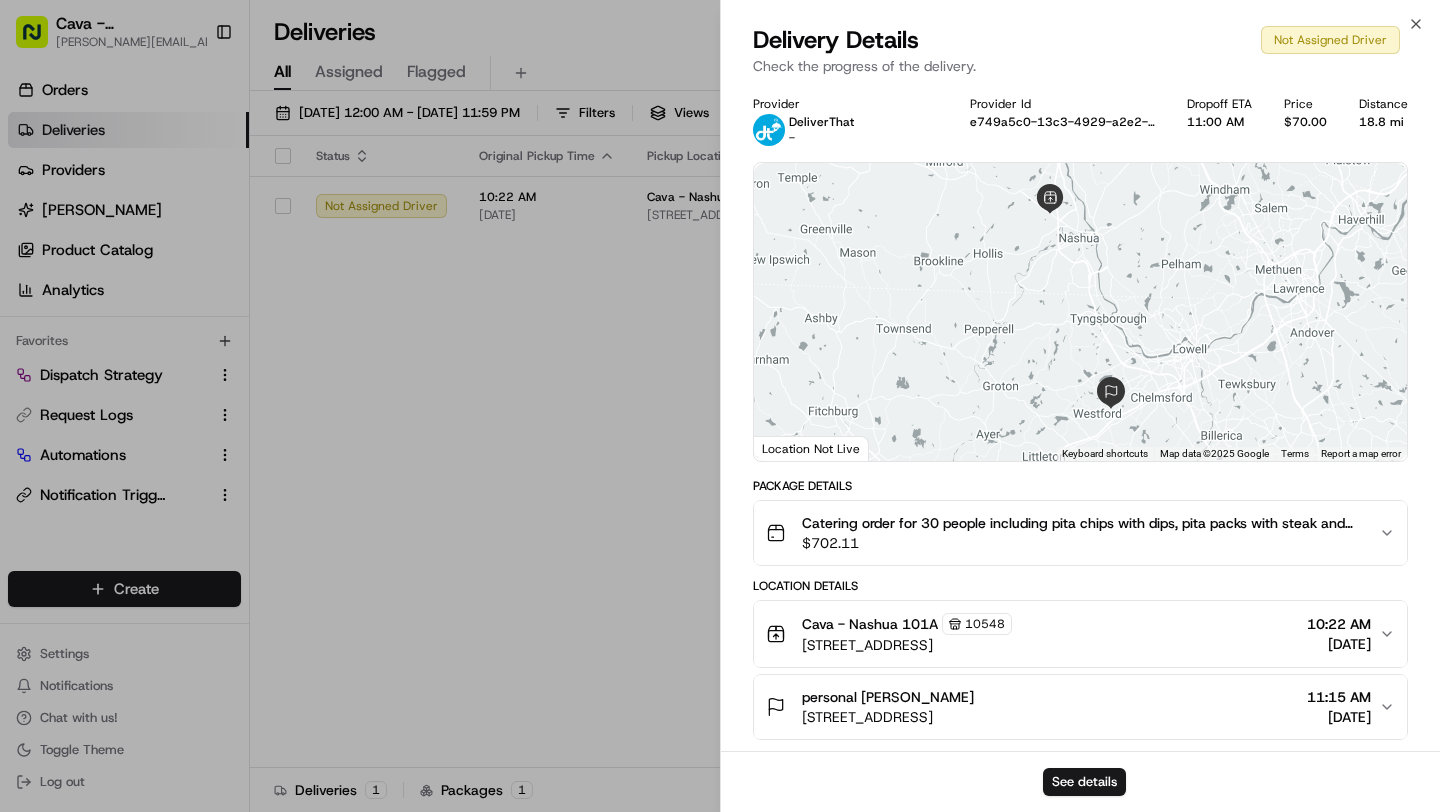scroll, scrollTop: 149, scrollLeft: 0, axis: vertical 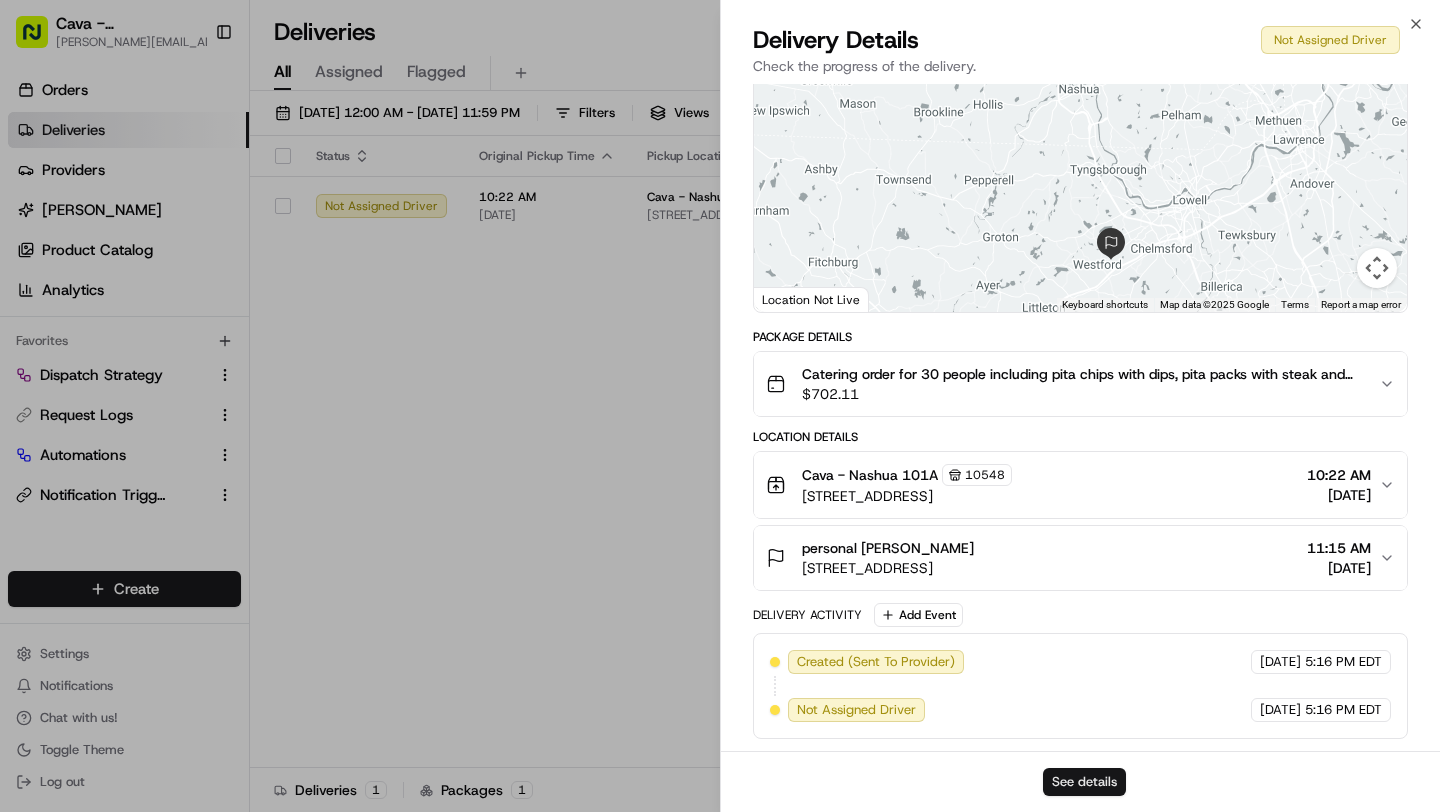 click on "See details" at bounding box center [1084, 782] 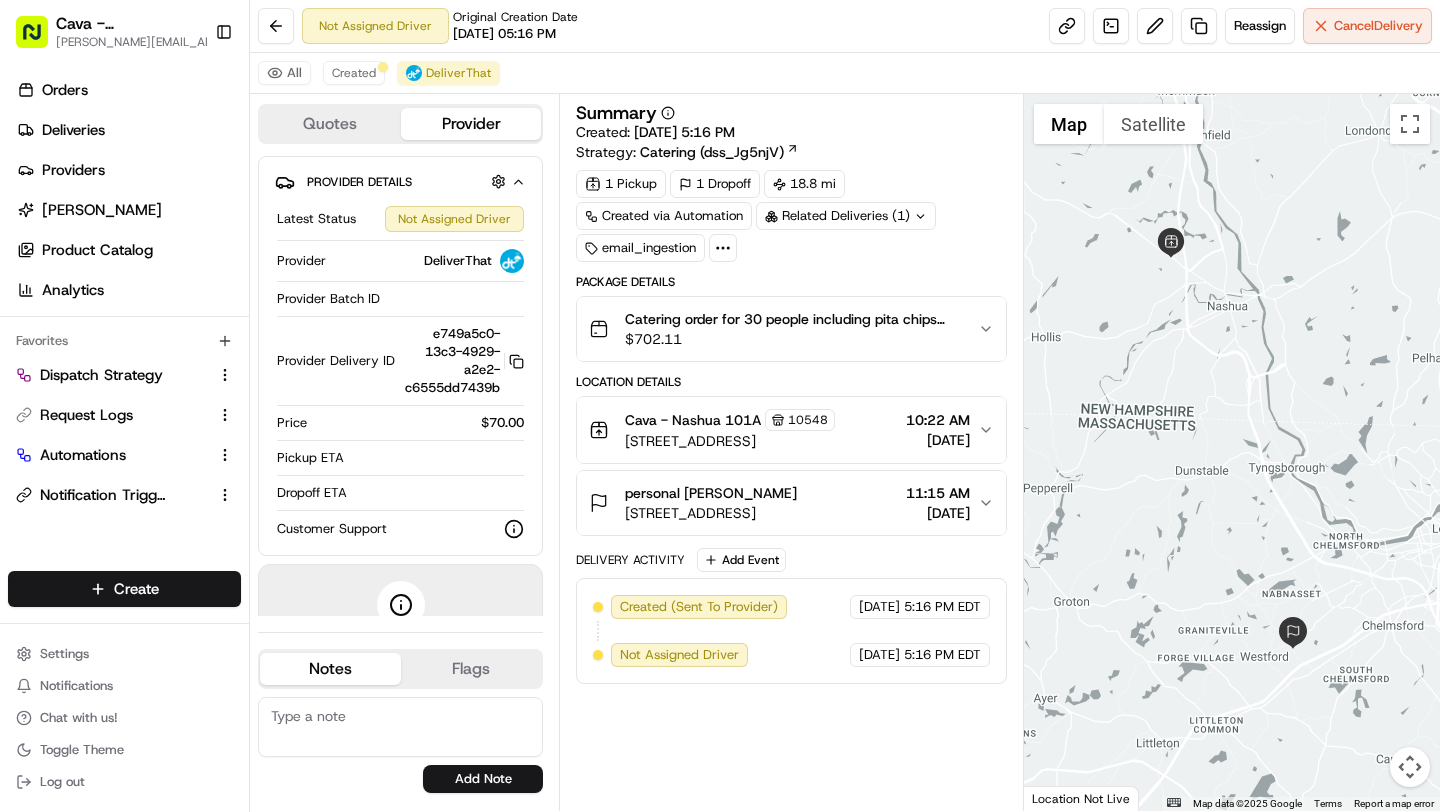 scroll, scrollTop: 0, scrollLeft: 0, axis: both 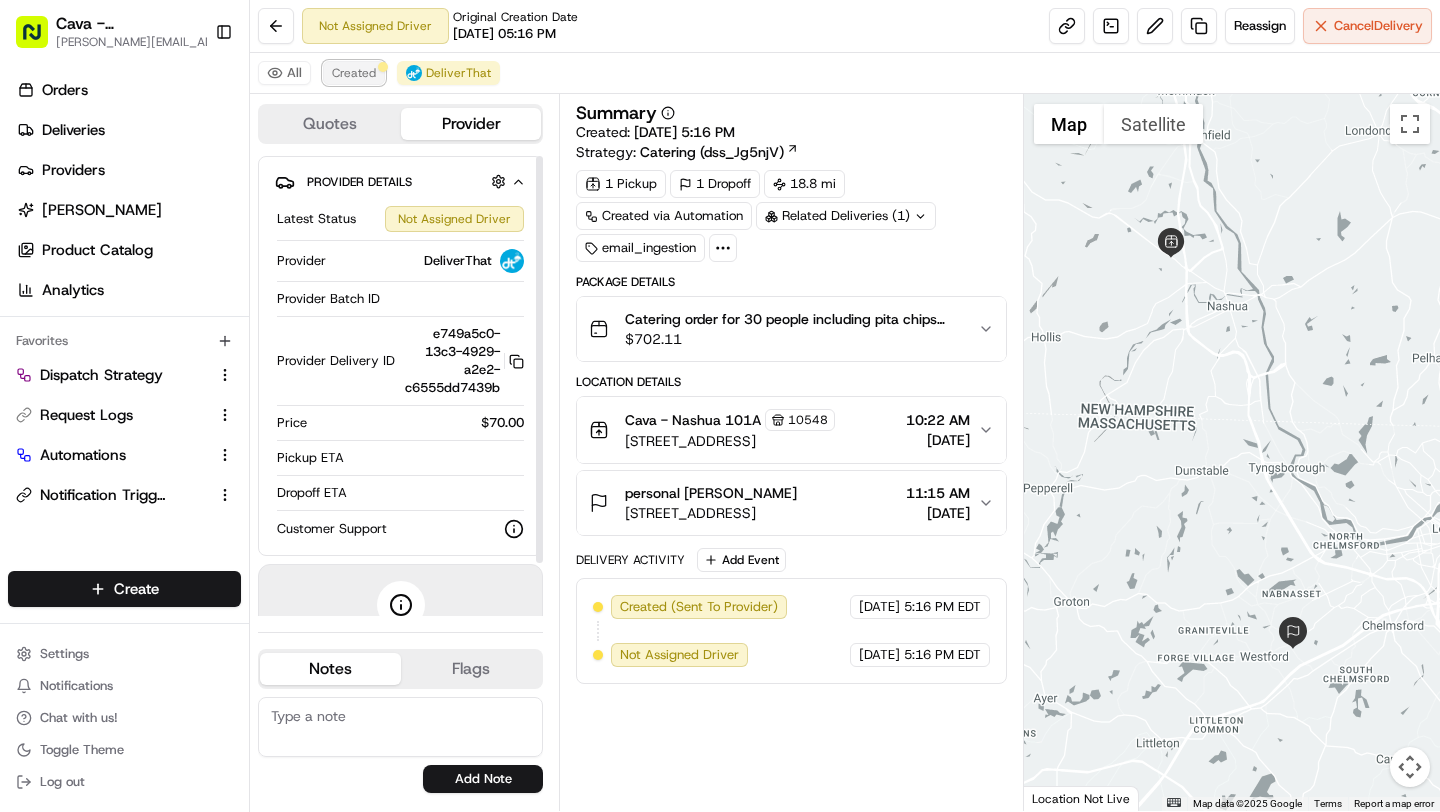 click on "Created" at bounding box center (354, 73) 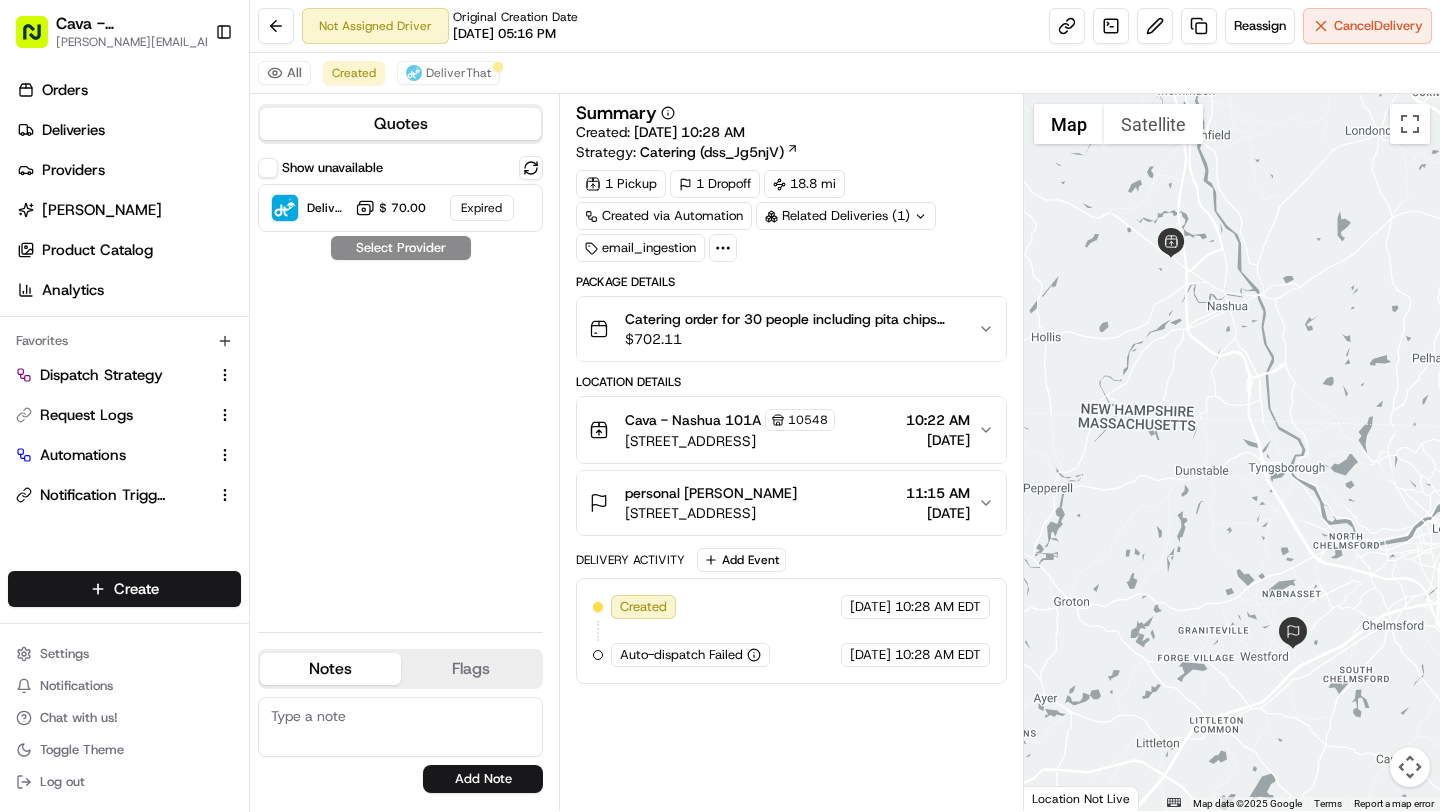 click on "Show unavailable" at bounding box center [268, 168] 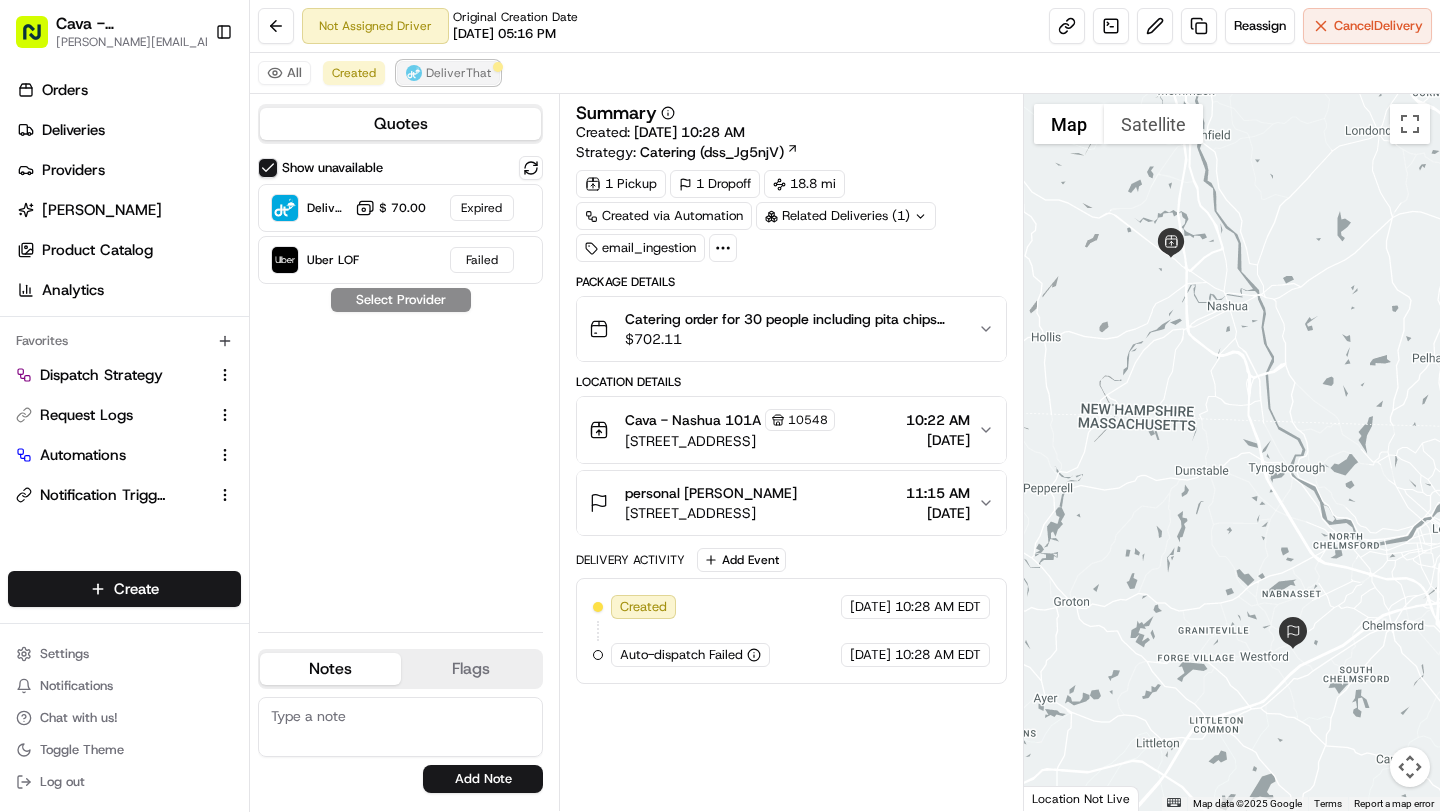 click on "DeliverThat" at bounding box center (458, 73) 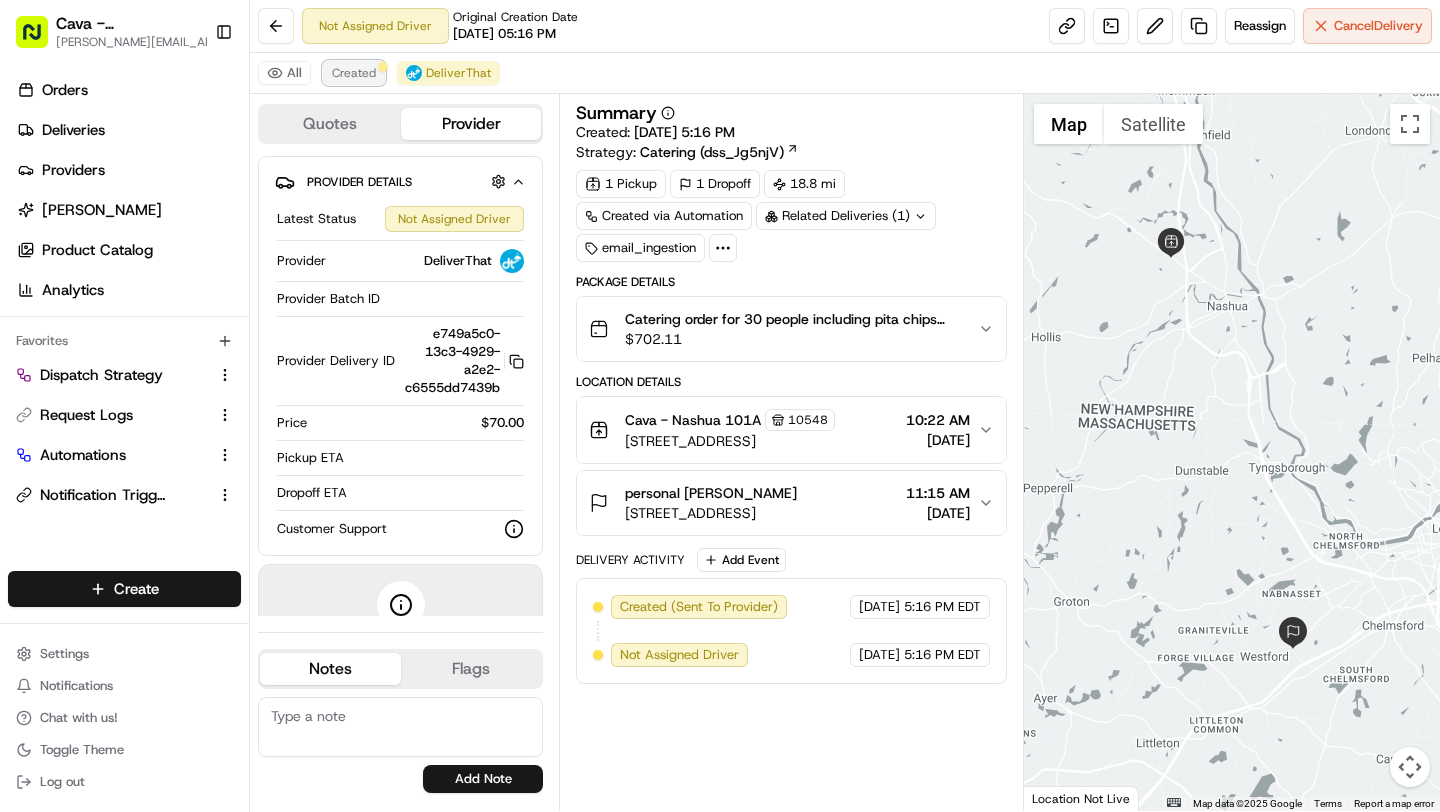 click on "Created" at bounding box center (354, 73) 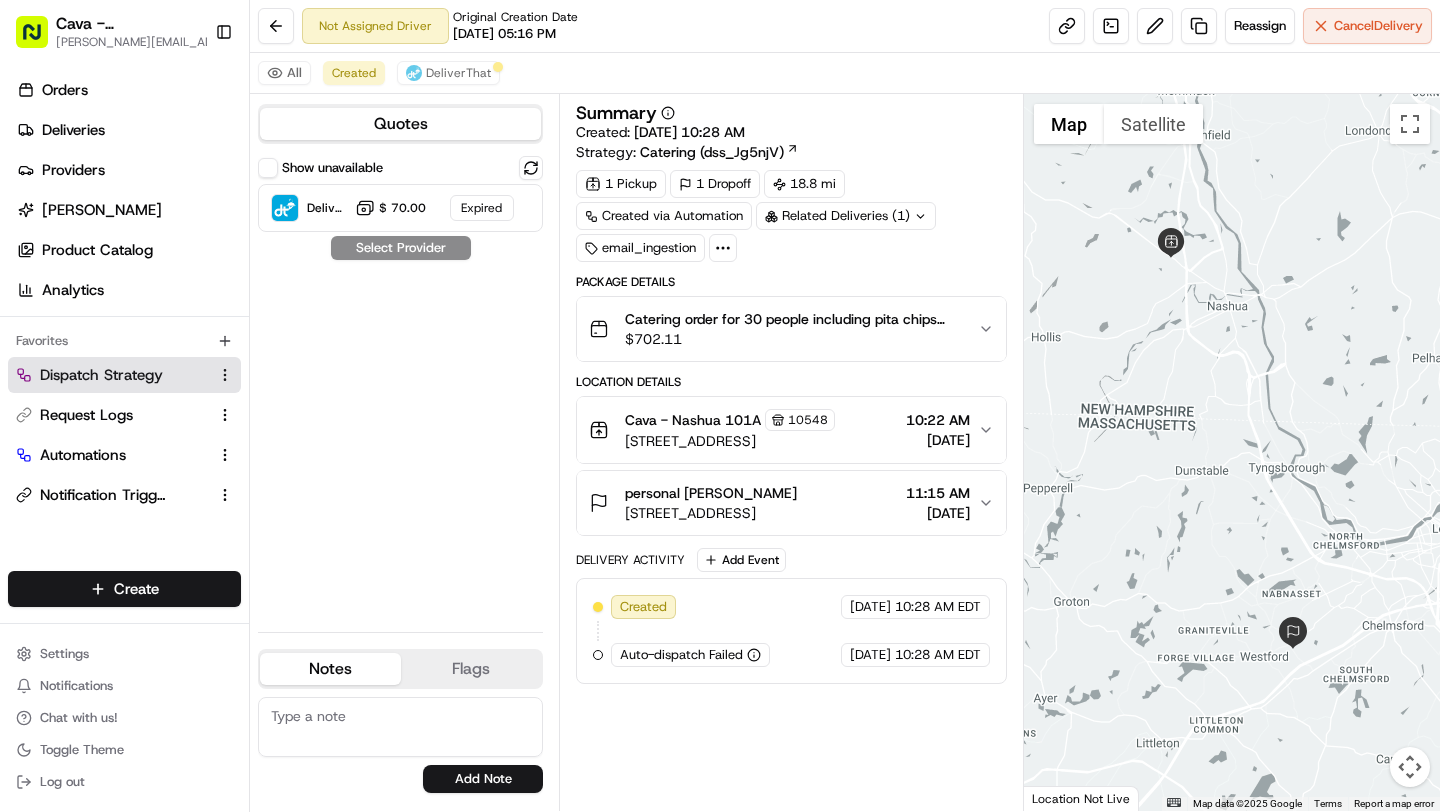 click on "Dispatch Strategy" at bounding box center (124, 375) 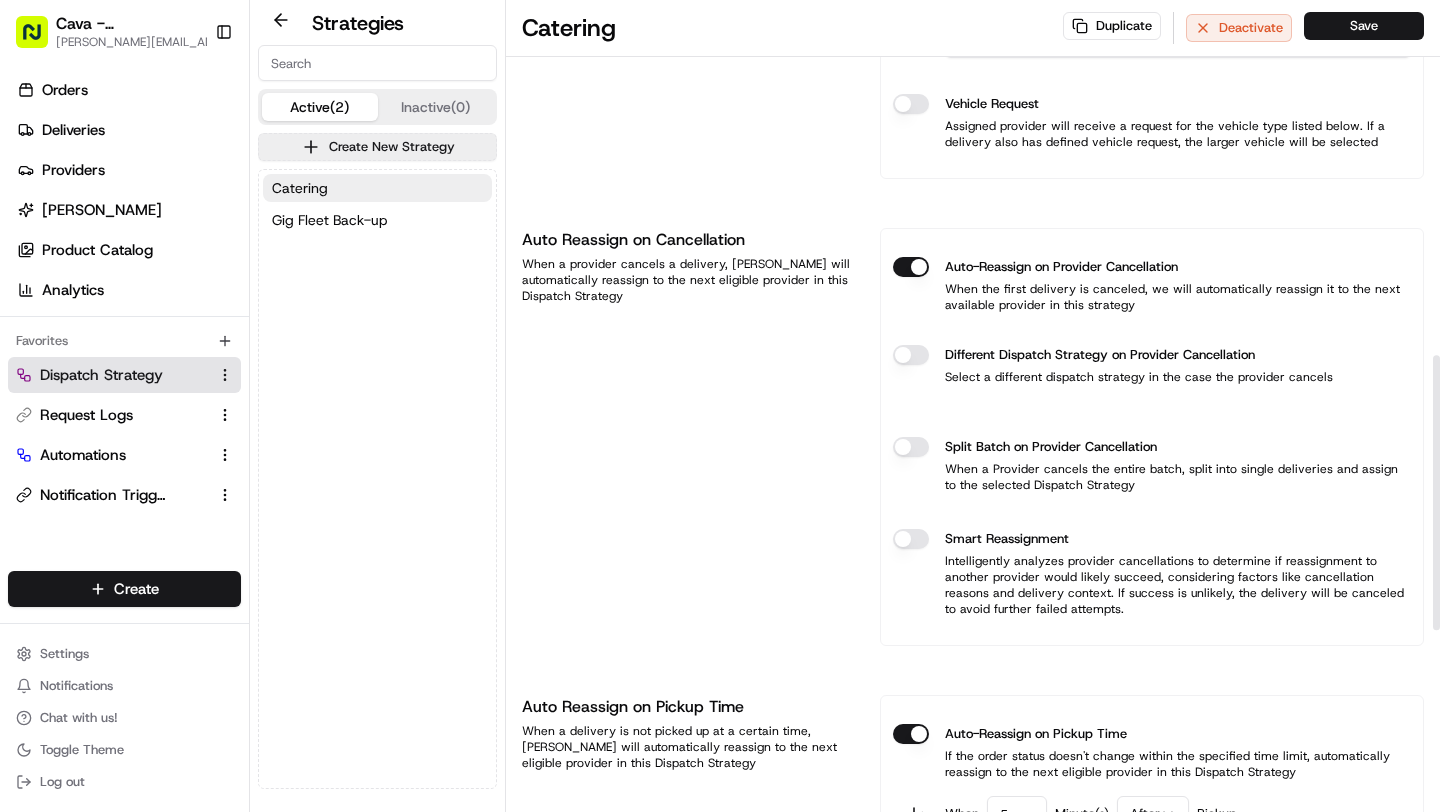 scroll, scrollTop: 1099, scrollLeft: 0, axis: vertical 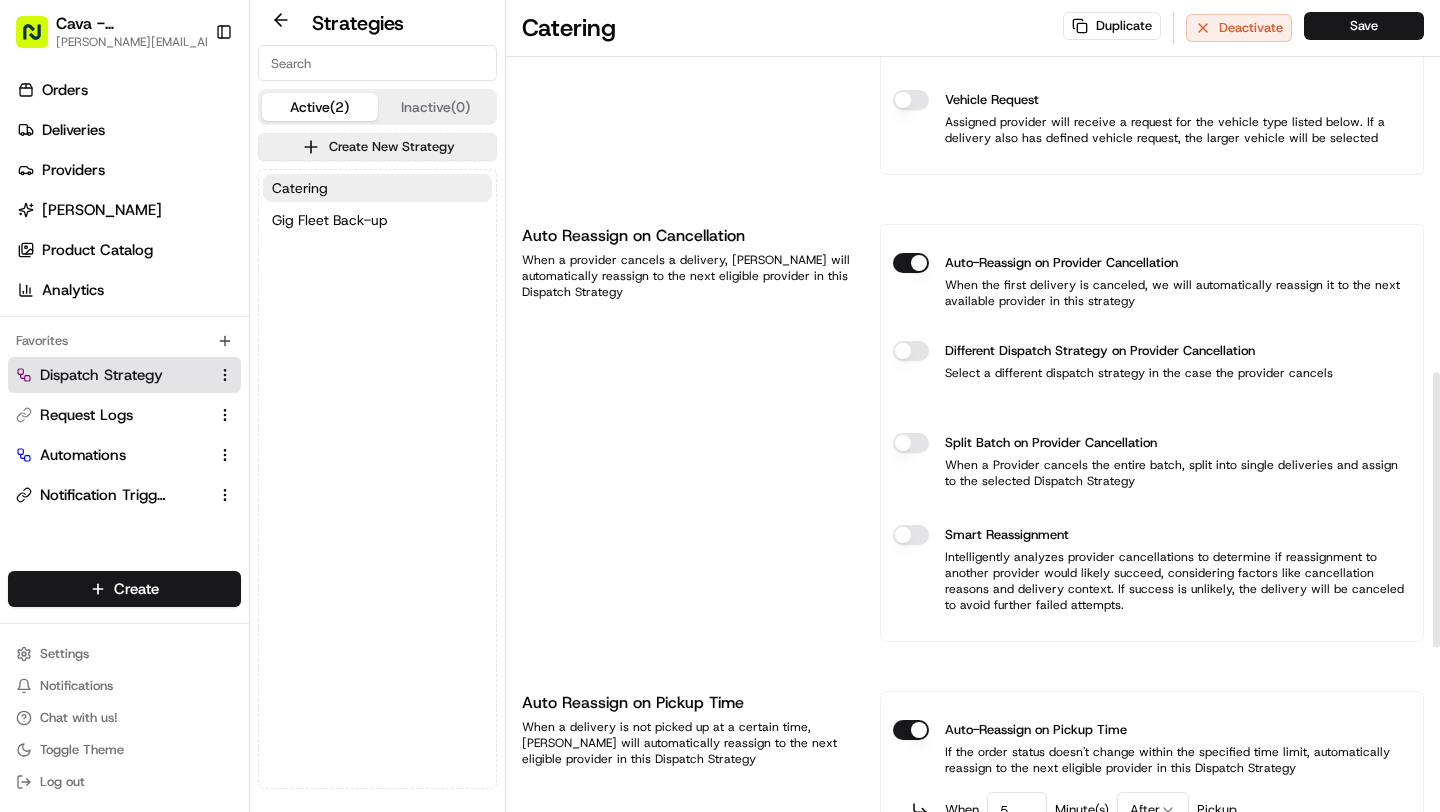click on "Different Dispatch Strategy on Provider Cancellation" at bounding box center [911, 351] 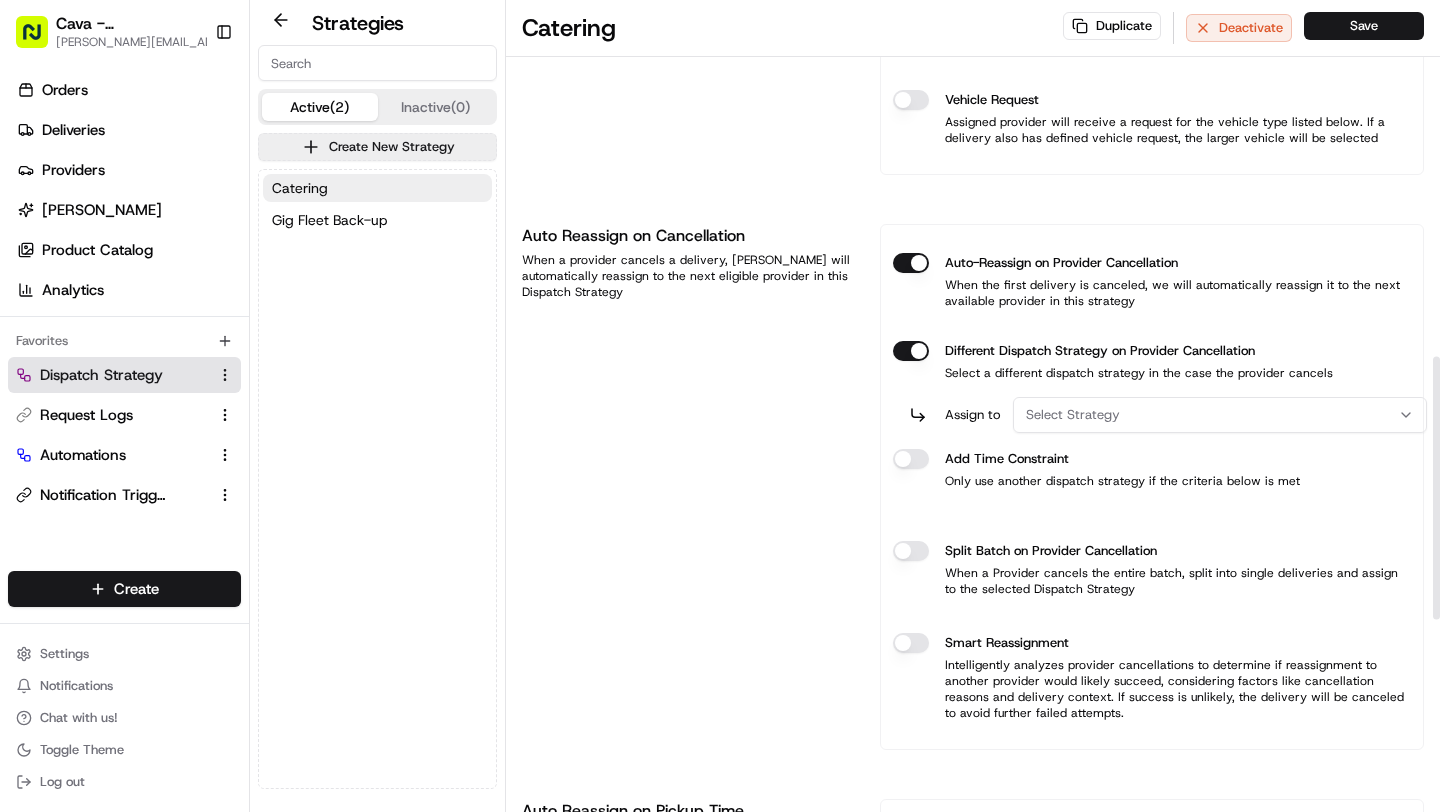 click on "Select Strategy" at bounding box center (1220, 415) 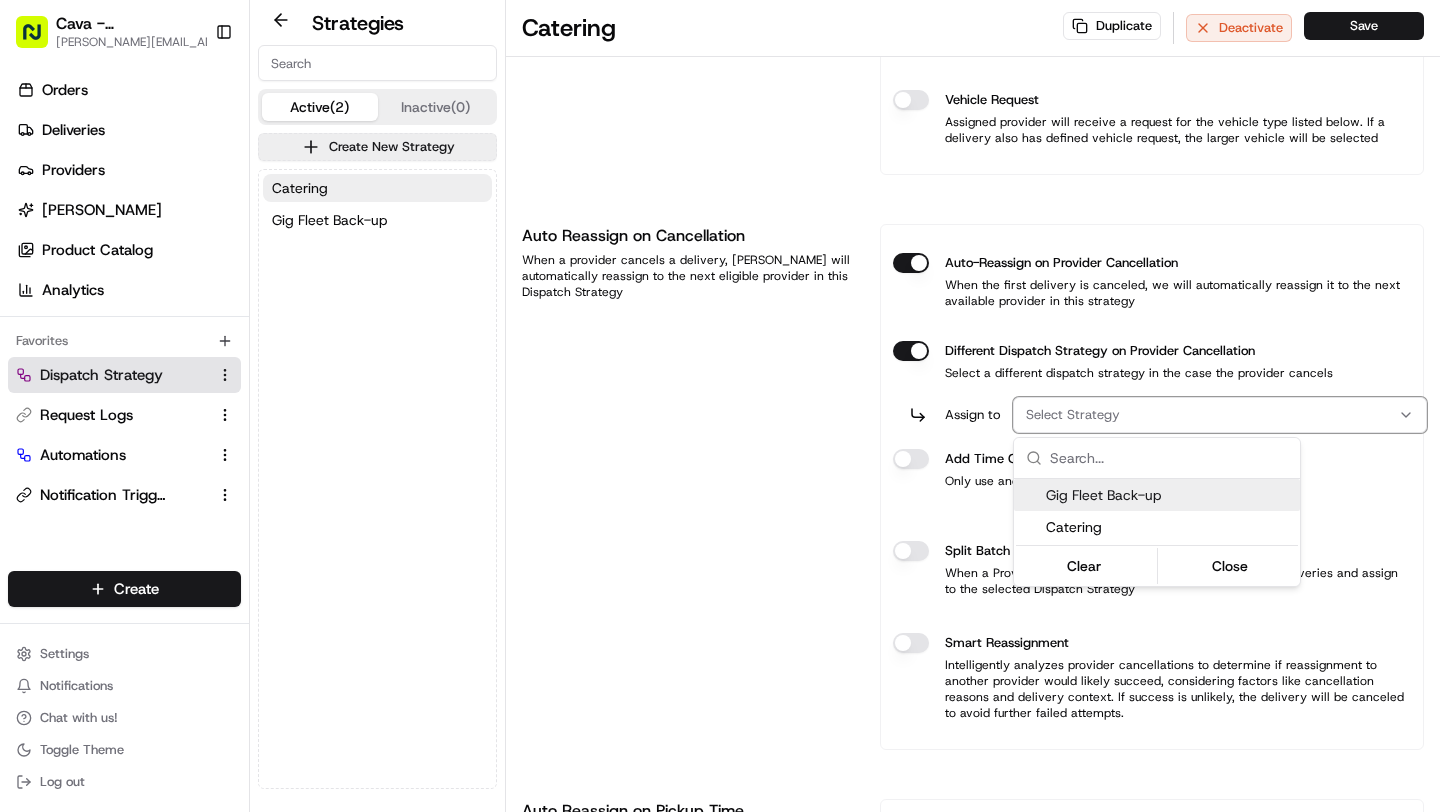 click on "Gig Fleet Back-up" at bounding box center [1169, 495] 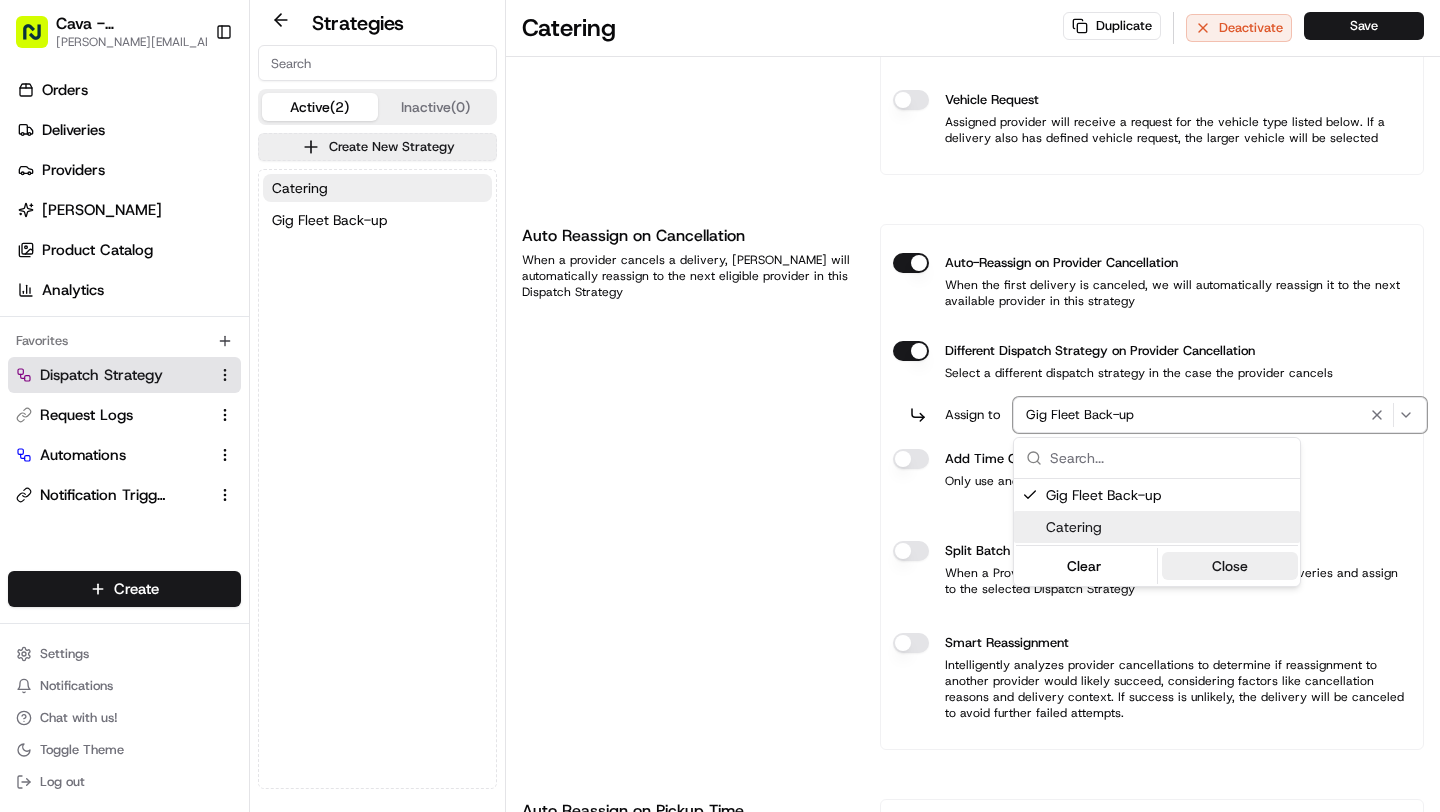 click on "Close" at bounding box center (1230, 566) 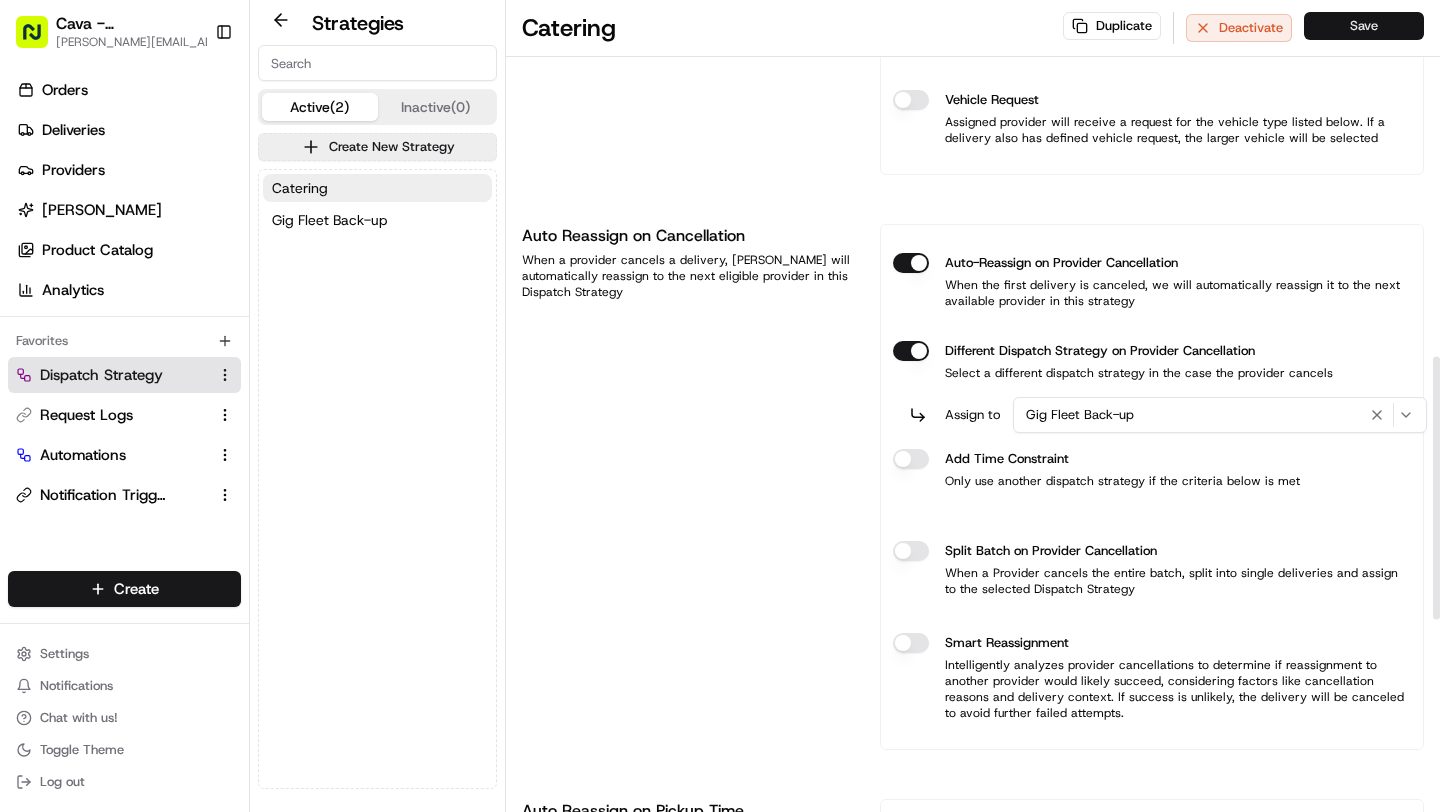 click on "Save" at bounding box center [1364, 26] 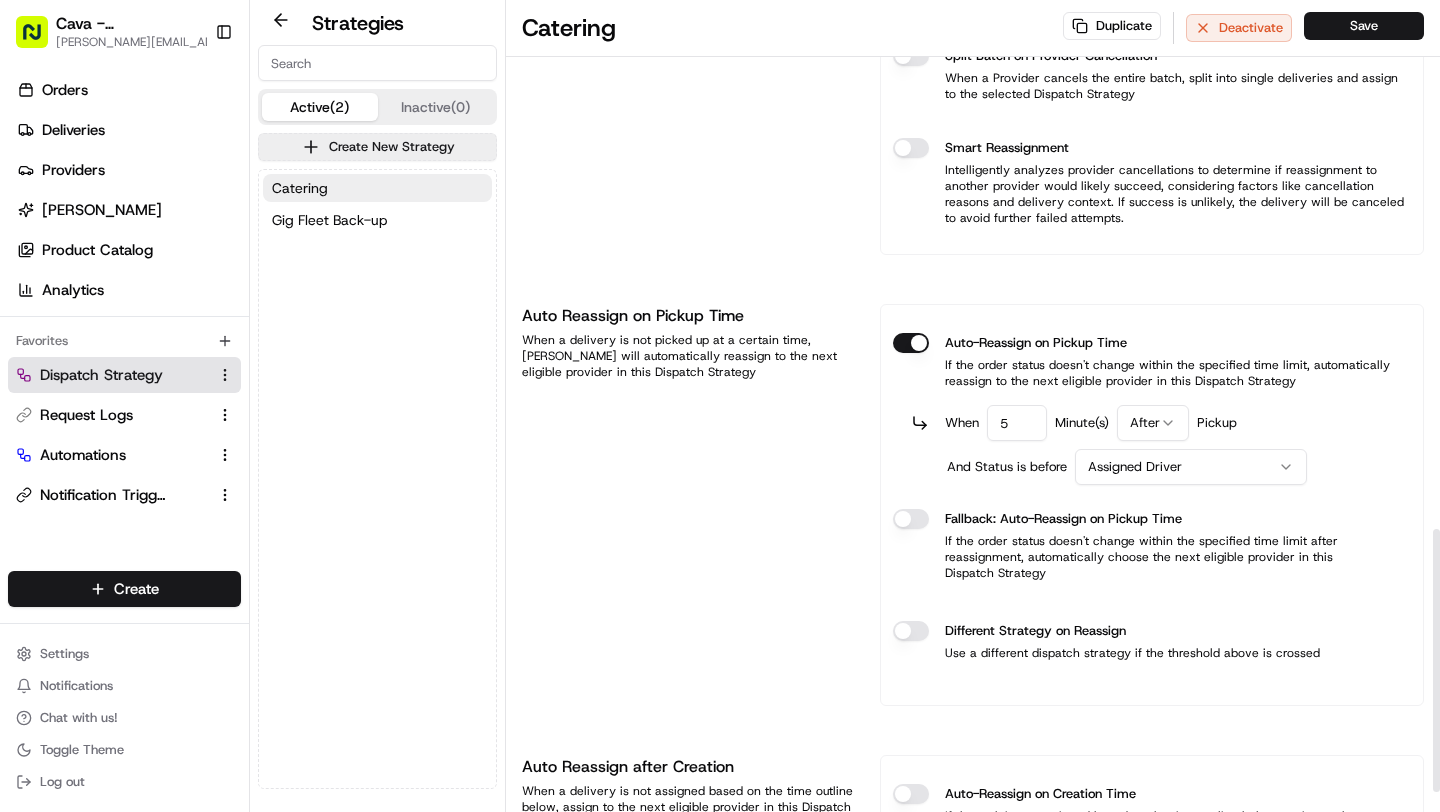 scroll, scrollTop: 1644, scrollLeft: 0, axis: vertical 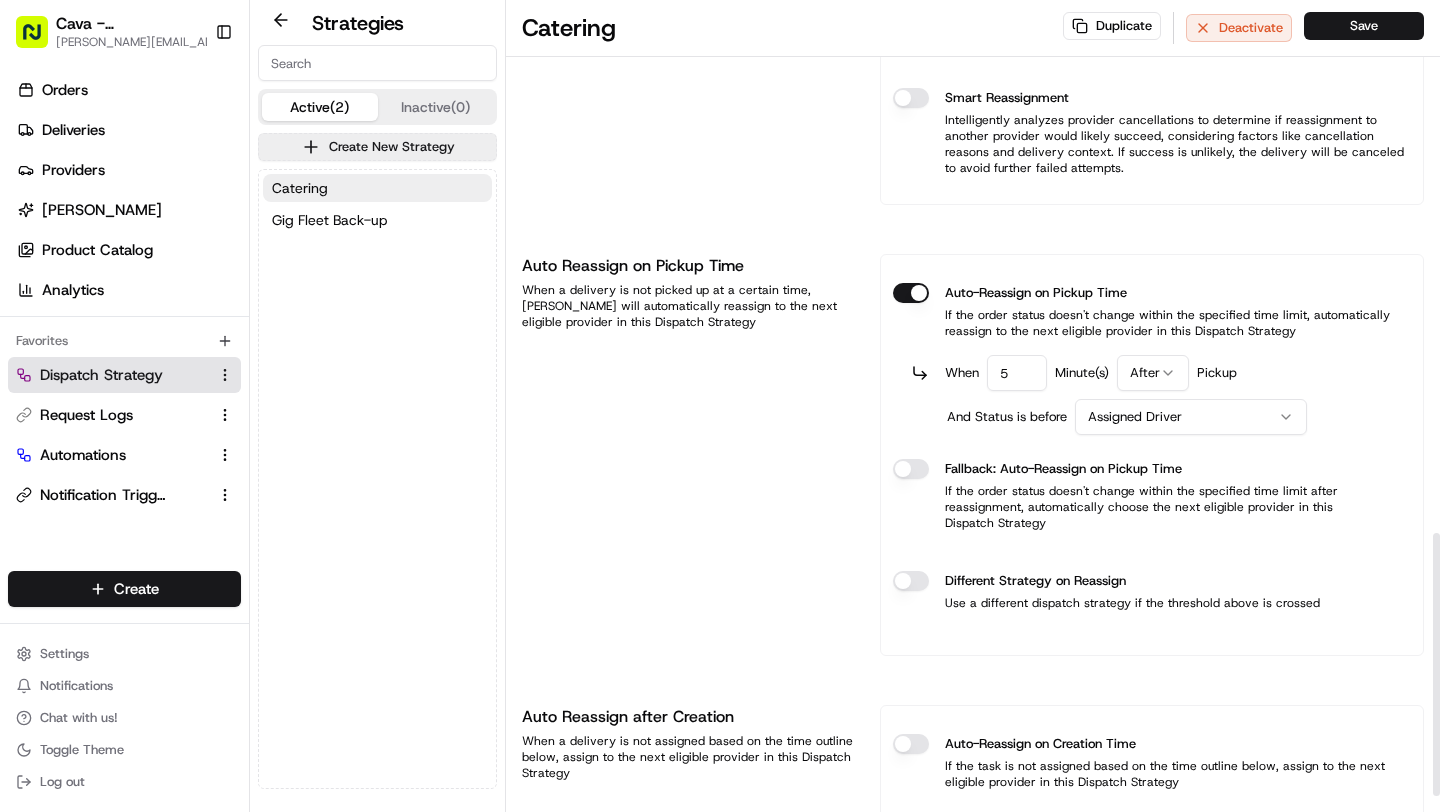 click on "Different Strategy on Reassign" at bounding box center [911, 581] 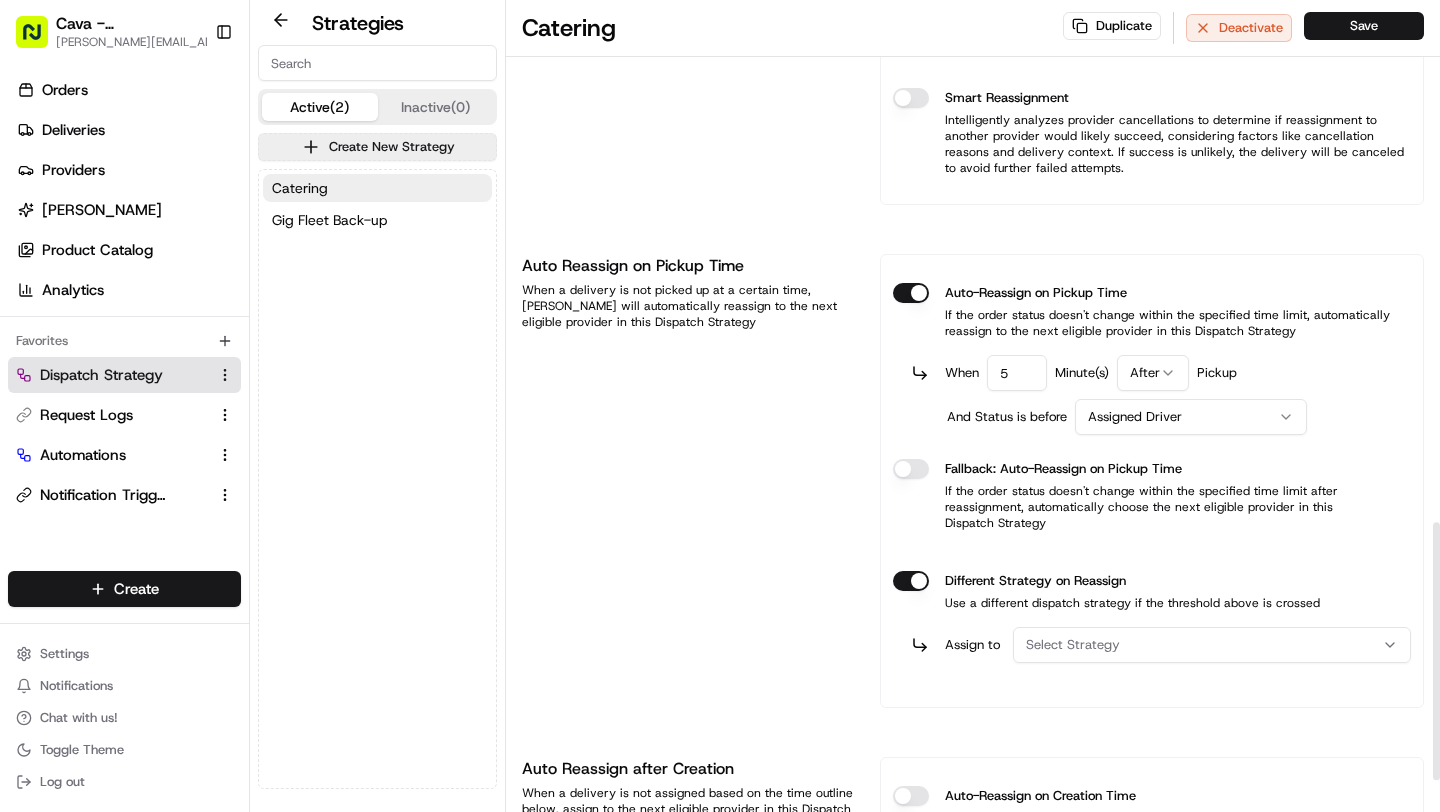 click on "Select Strategy" at bounding box center (1073, 645) 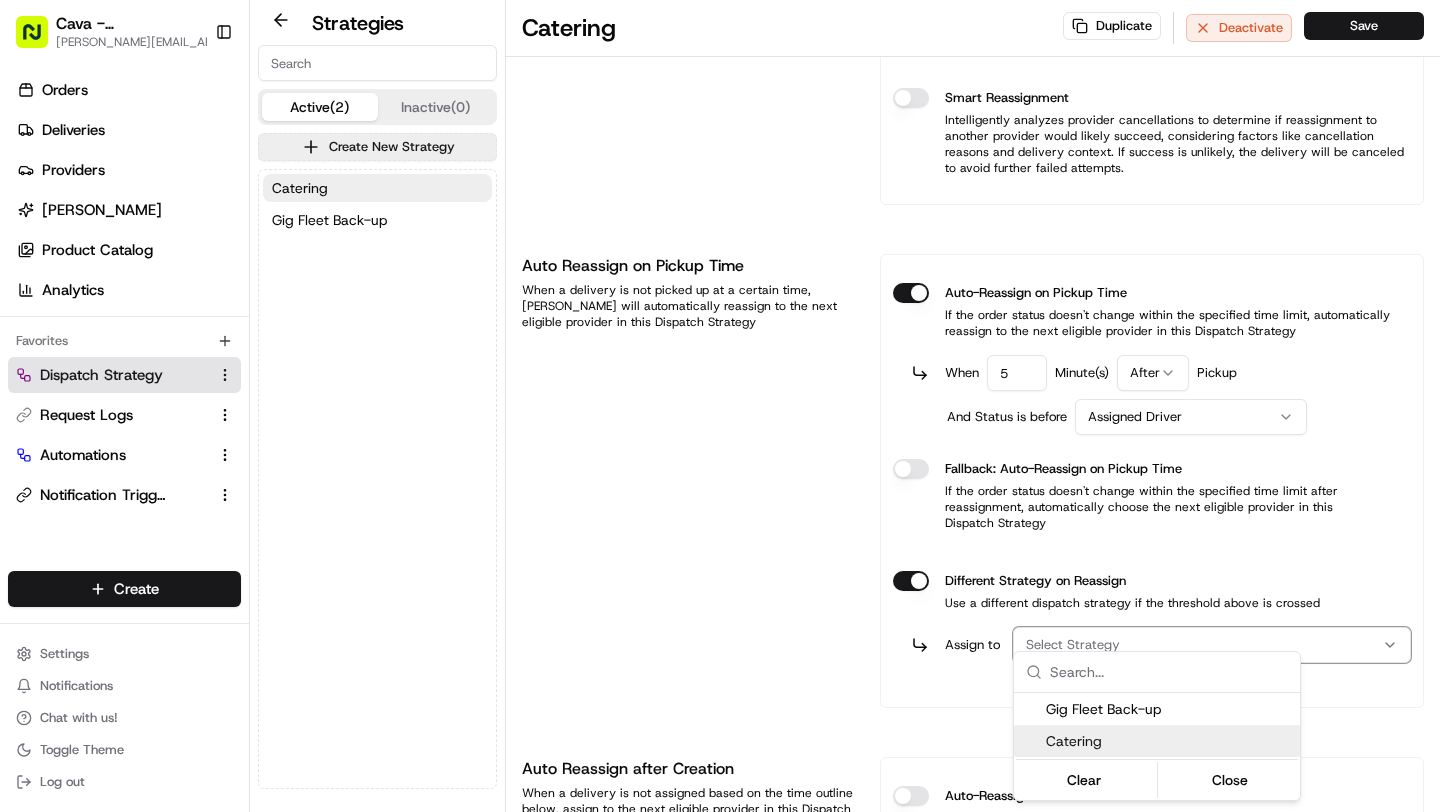 click on "Catering" at bounding box center [1169, 741] 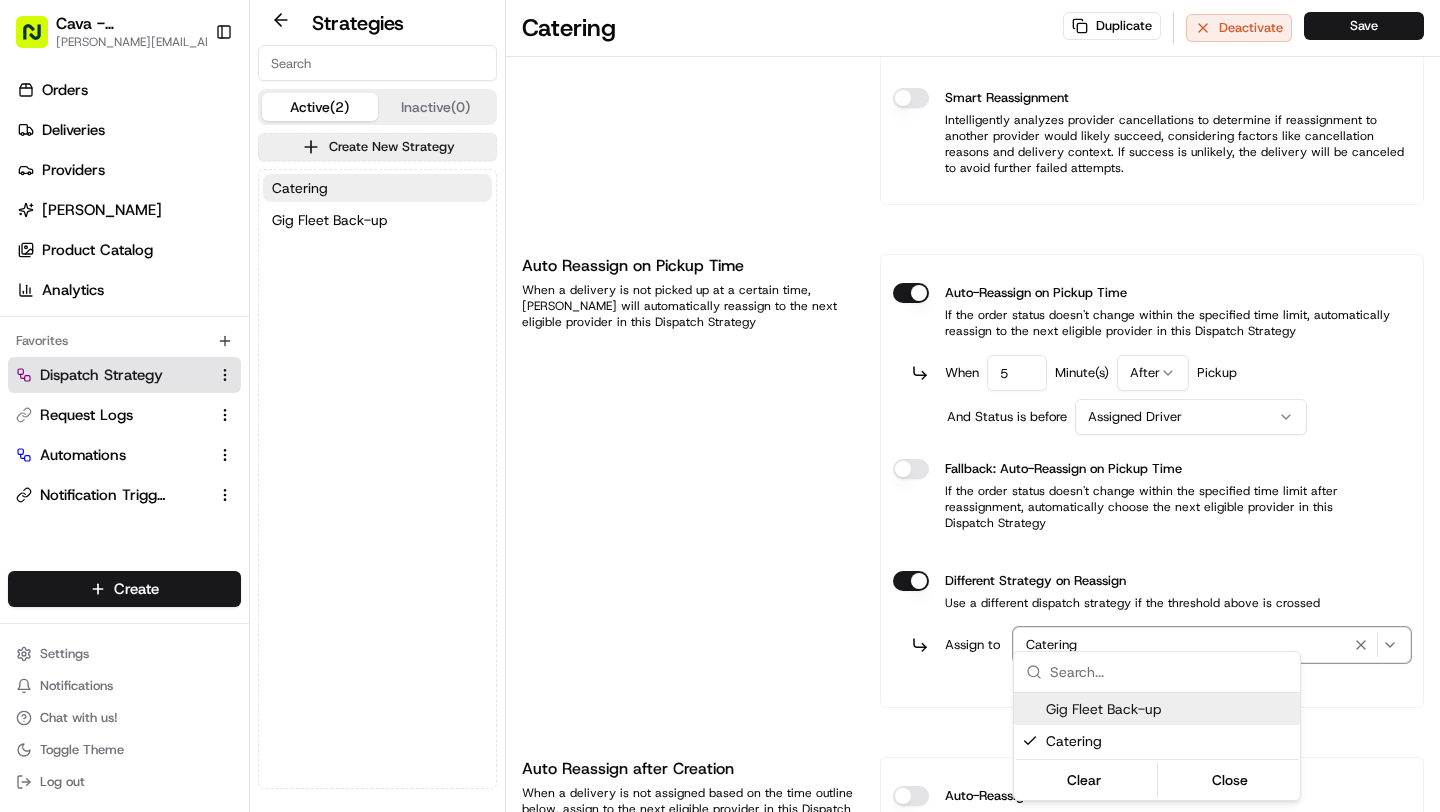 click on "Cava - Nashua brittany@usenash.com Toggle Sidebar Orders Deliveries Providers Nash AI Product Catalog Analytics Favorites Dispatch Strategy Request Logs Automations Notification Triggers Main Menu Members & Organization Organization Users Roles Preferences Customization Portal Tracking Orchestration Automations Dispatch Strategy Optimization Strategy Shipping Labels Manifest Locations Pickup Locations Dropoff Locations Billing Billing Refund Requests Integrations Notification Triggers Webhooks API Keys Request Logs Other Feature Flags Create Settings Notifications Chat with us! Toggle Theme Log out Strategies Active  (2) Inactive  (0) Create New Strategy Catering Gig Fleet Back-up Catering Duplicate Deactivate Save Strategy Info Last edited Jul 13, 2025 5:05 PM Catering dss_Jg5njV This strategy is used in automations Changes to this strategy will affect your automated workflows View usage Provider Selection Add allowed providers from list and define strategy Manual Ranking Lowest Cost Dynamic" at bounding box center (720, 406) 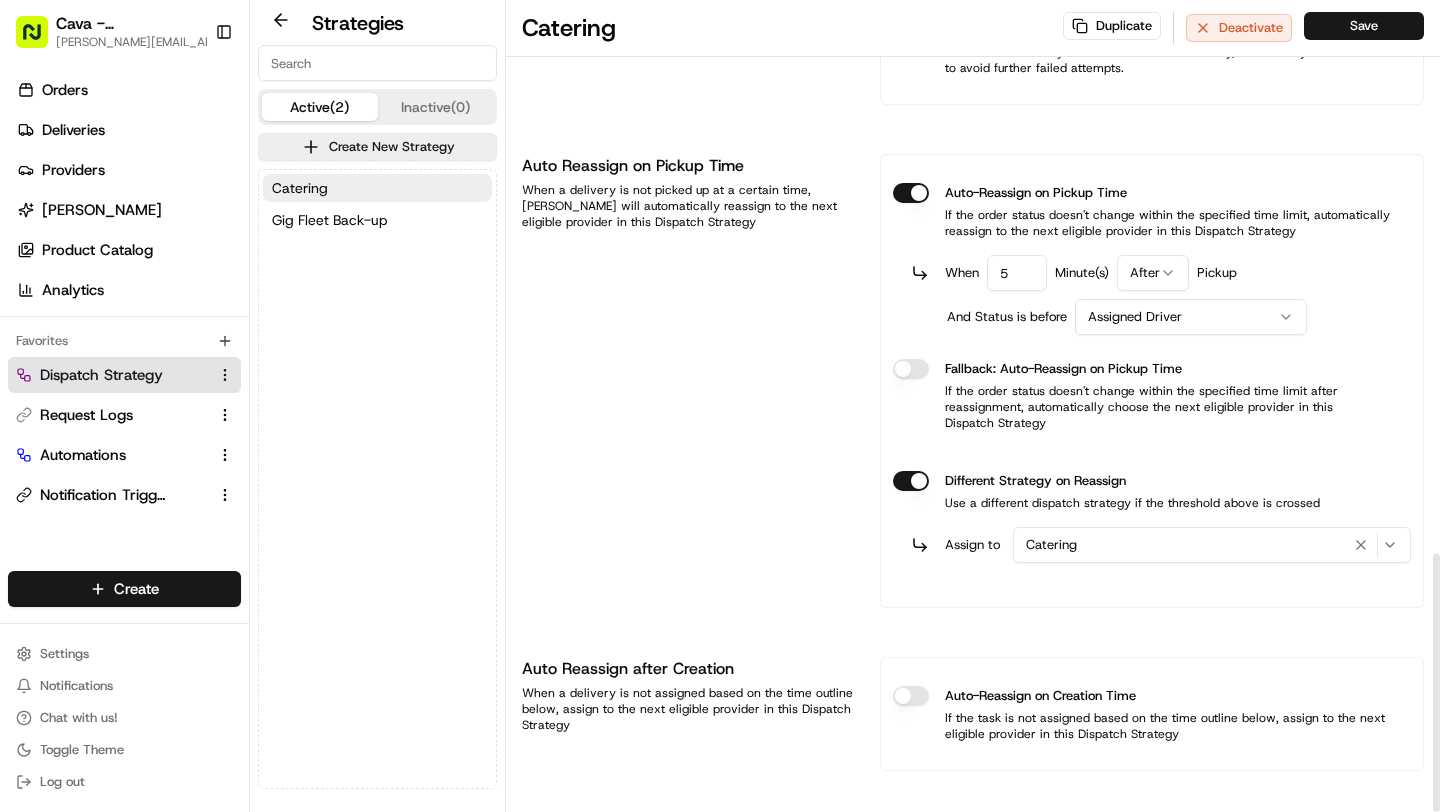 scroll, scrollTop: 1743, scrollLeft: 0, axis: vertical 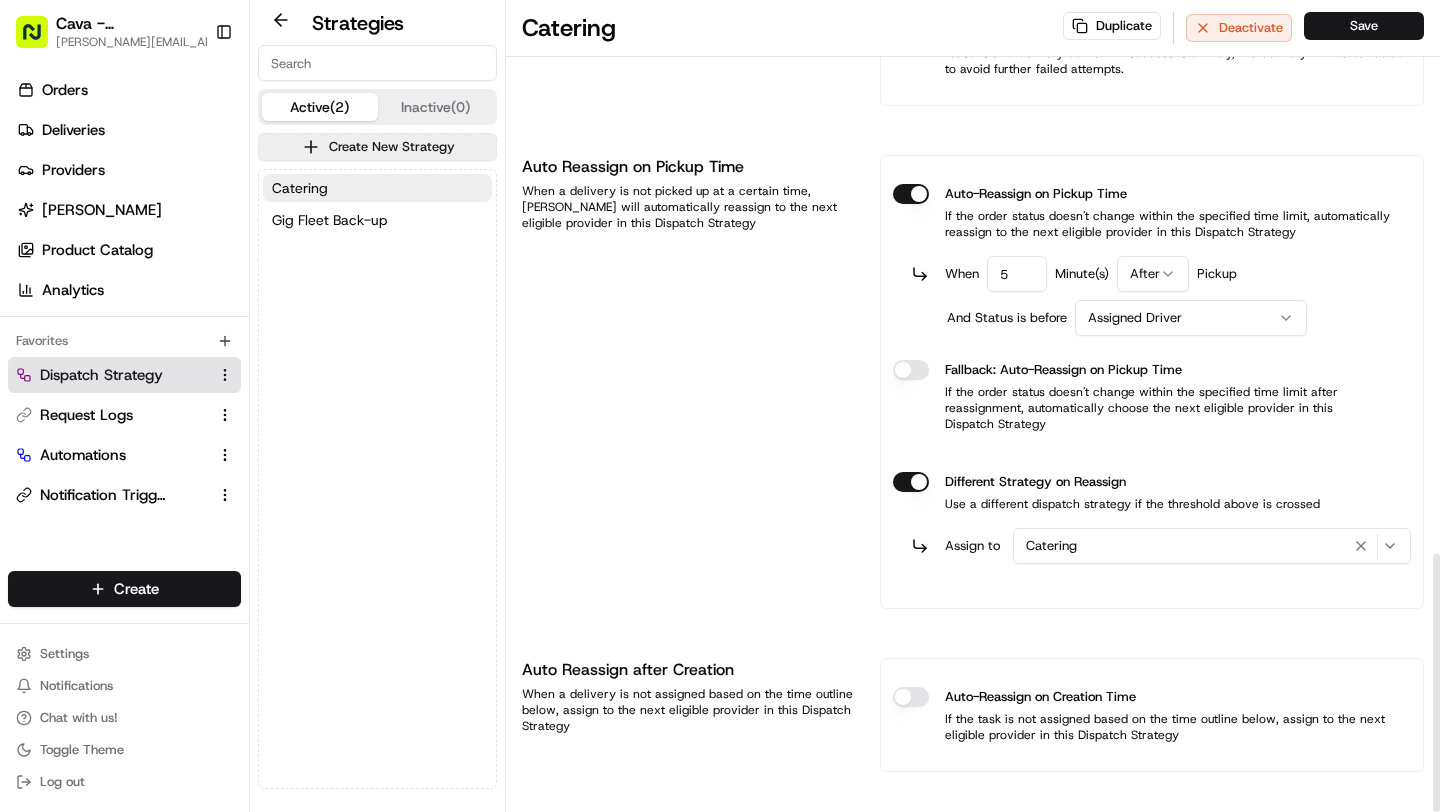 click on "Catering" at bounding box center (1212, 546) 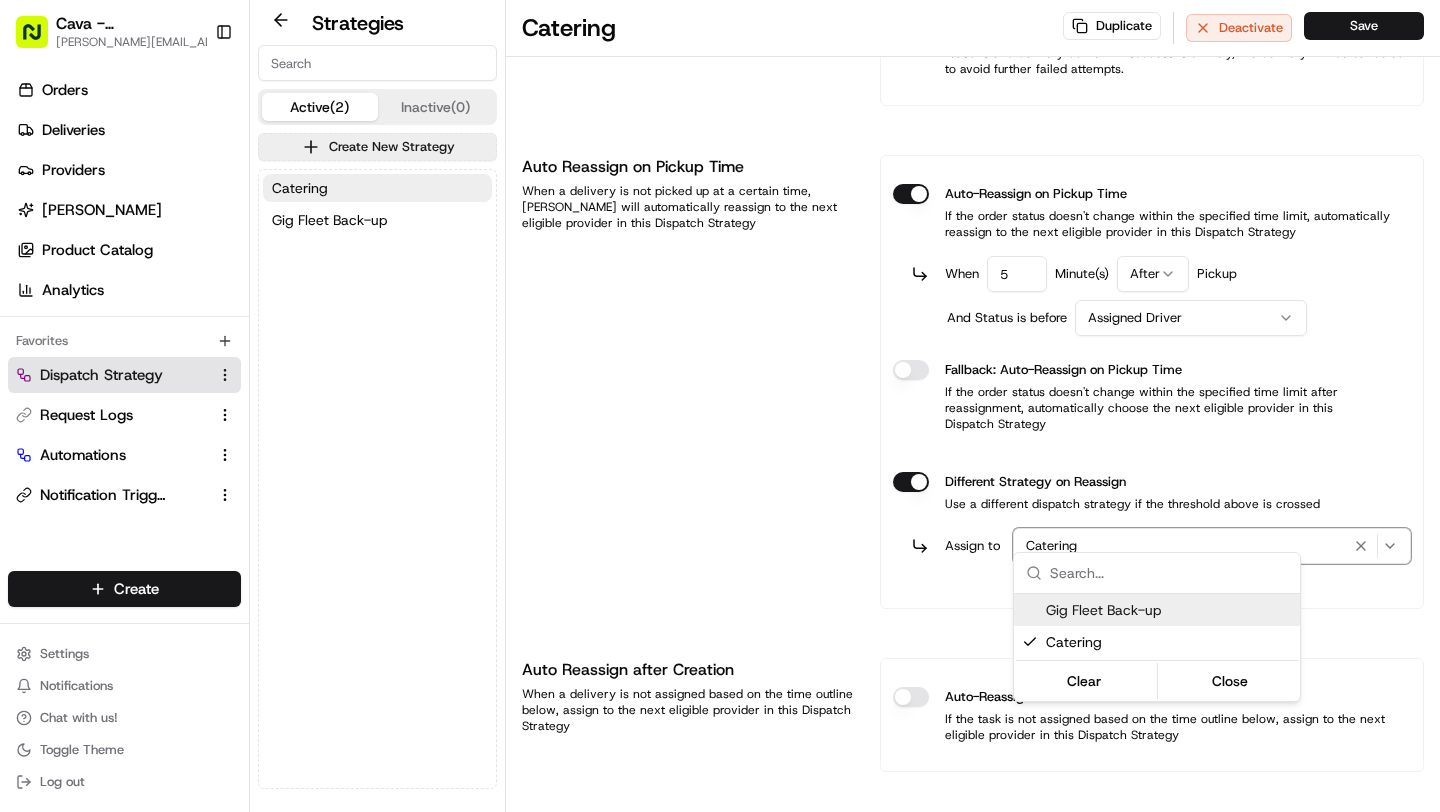 click on "Gig Fleet Back-up" at bounding box center (1169, 610) 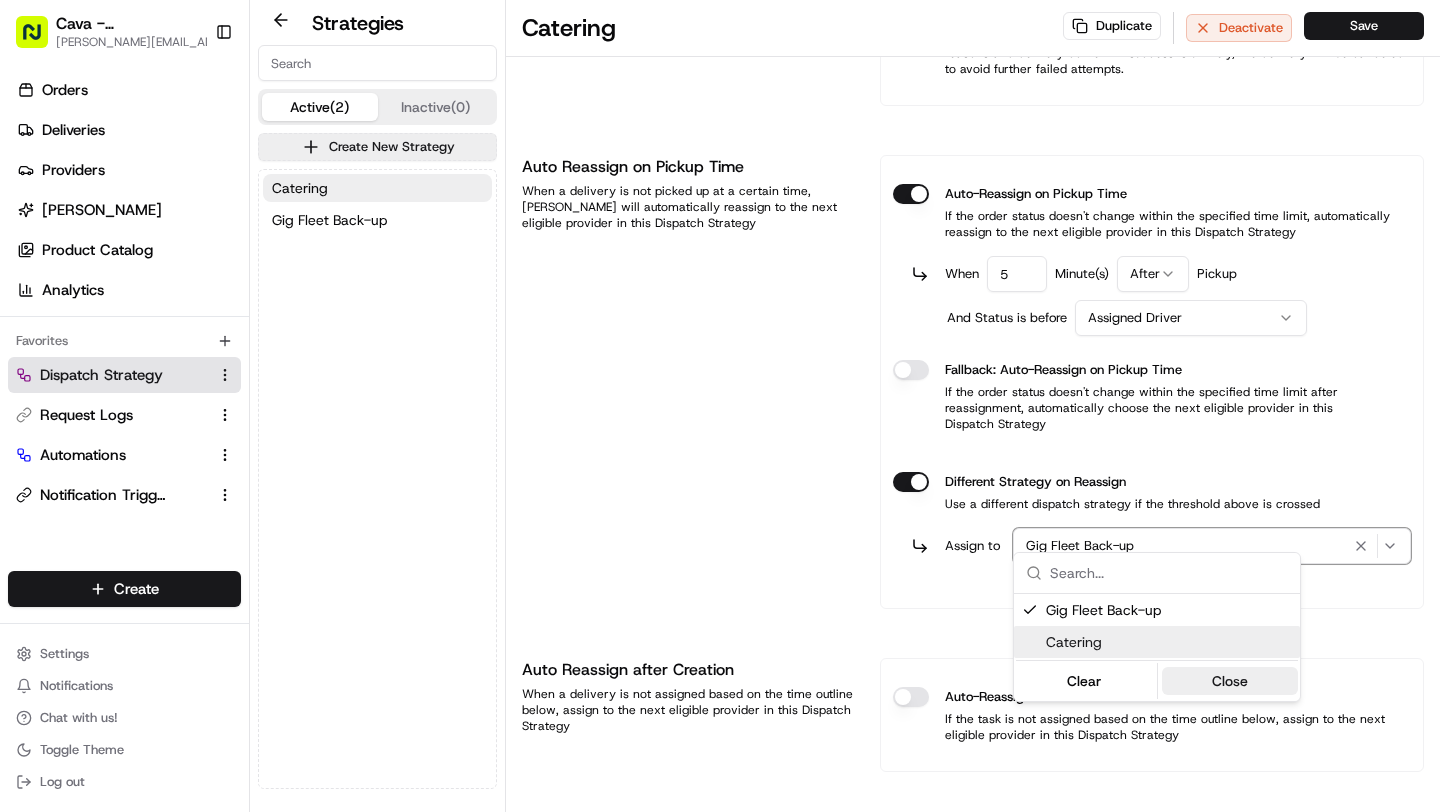click on "Close" at bounding box center [1230, 681] 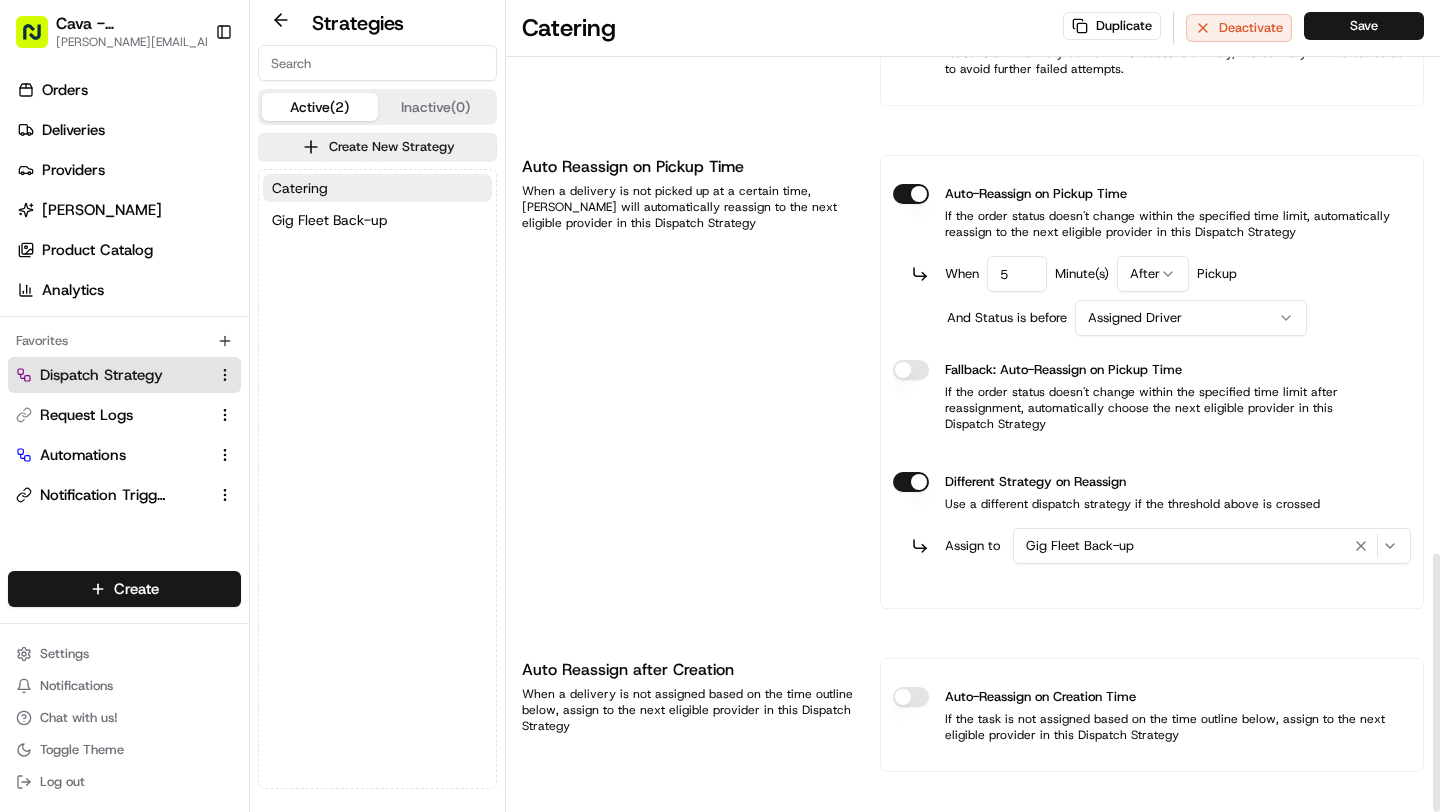 type 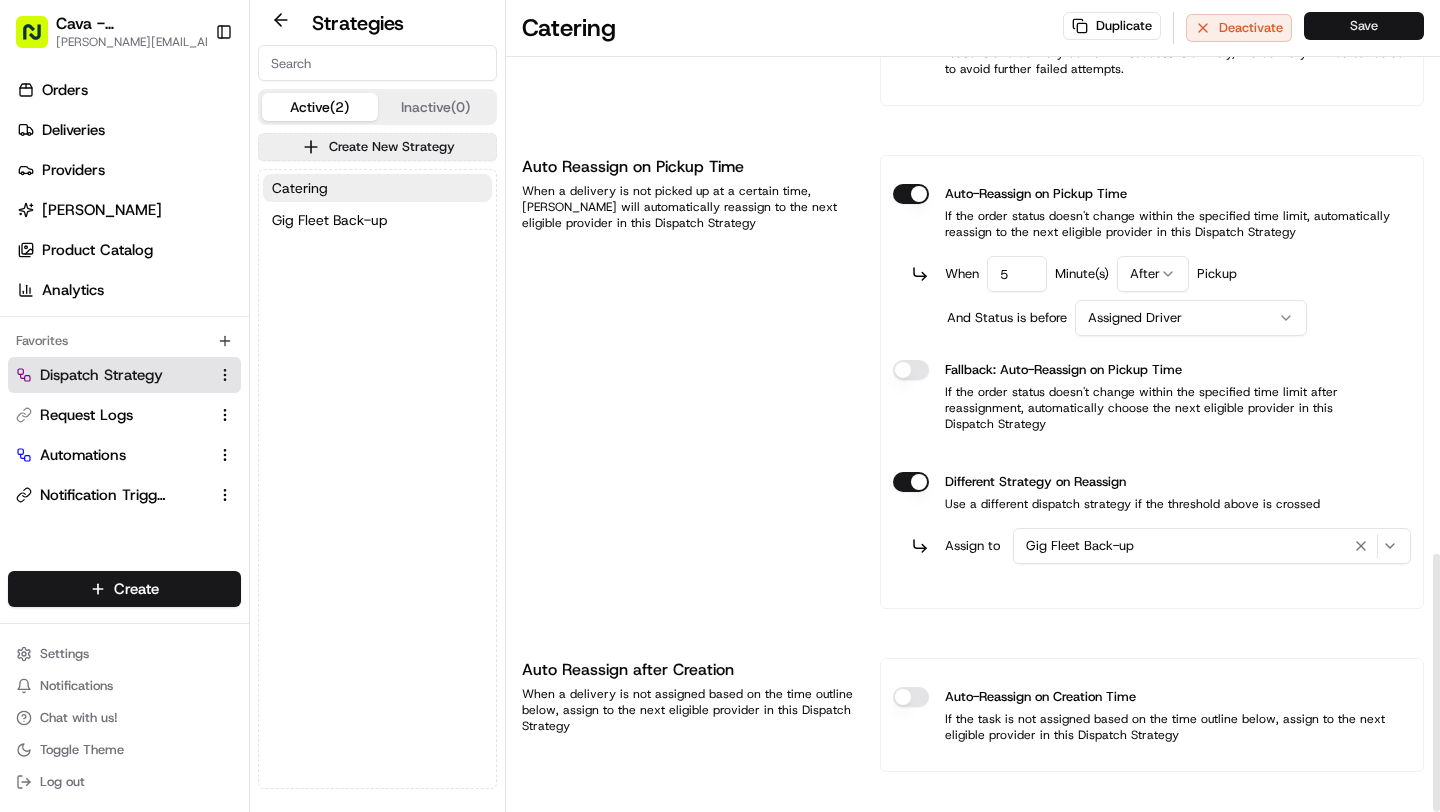 click on "Save" at bounding box center [1364, 26] 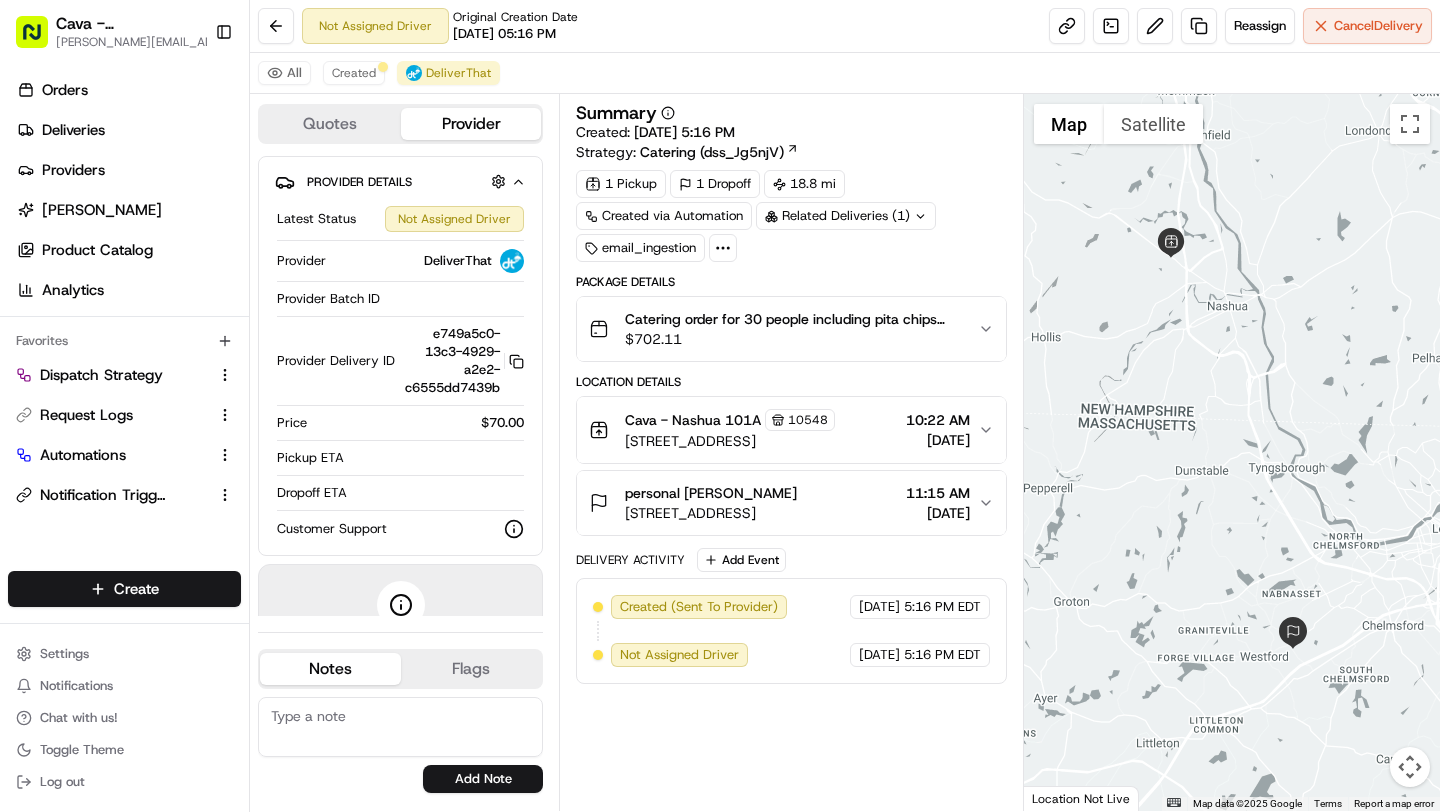 scroll, scrollTop: 0, scrollLeft: 0, axis: both 